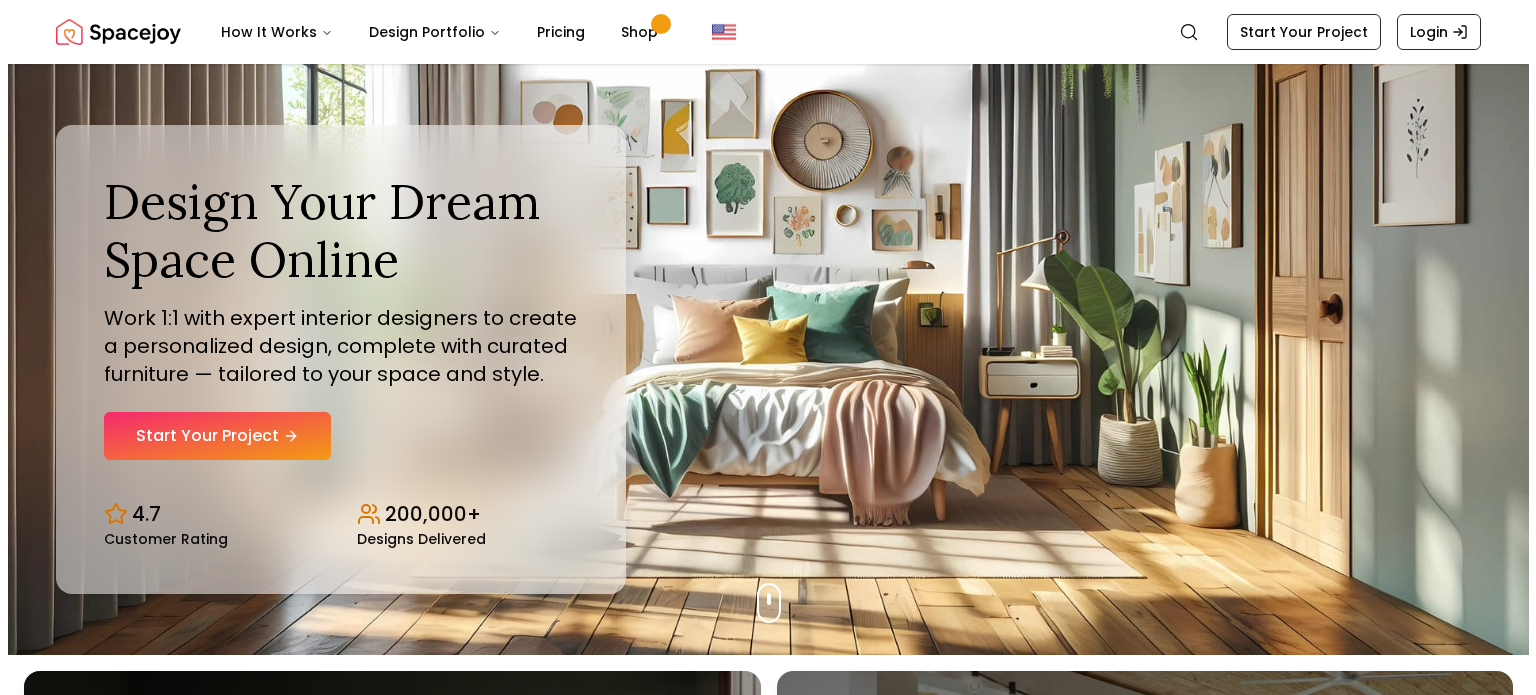 scroll, scrollTop: 0, scrollLeft: 0, axis: both 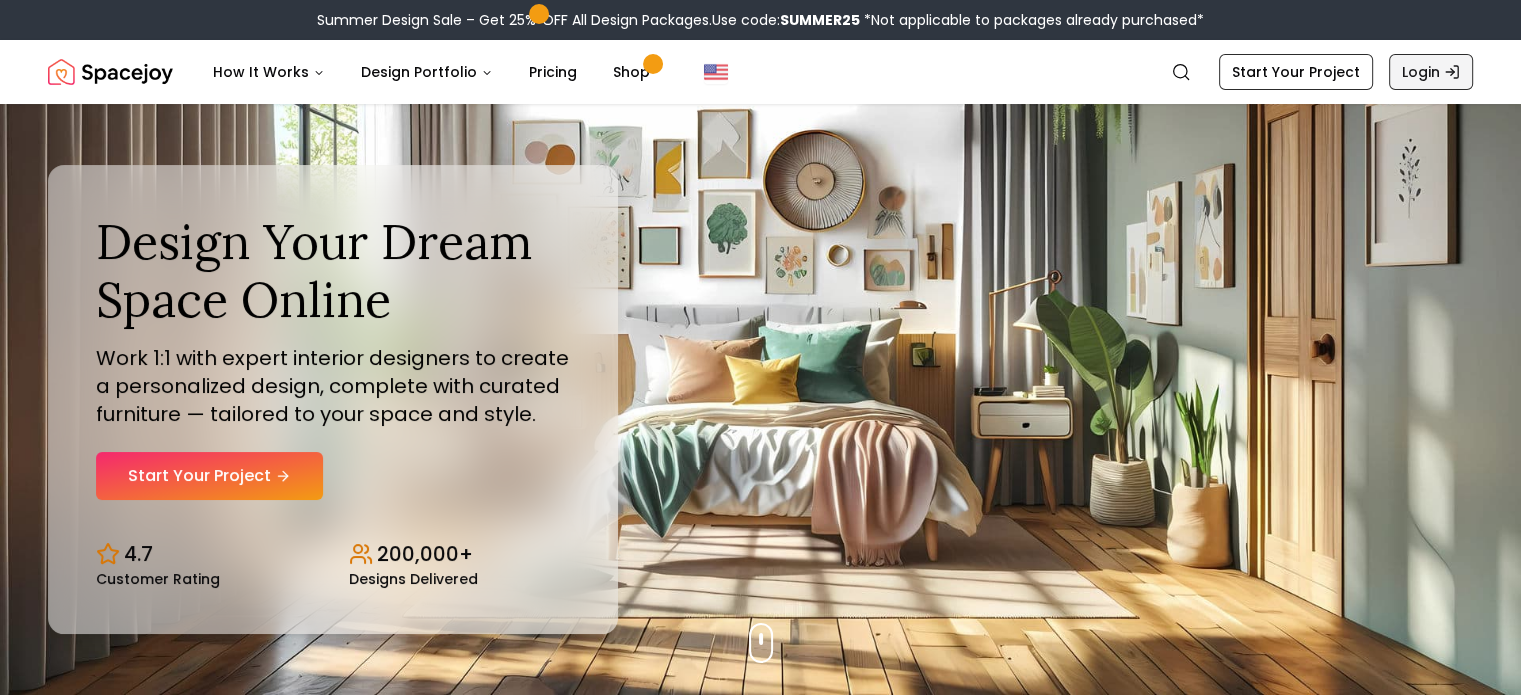 click on "Login" at bounding box center [1431, 72] 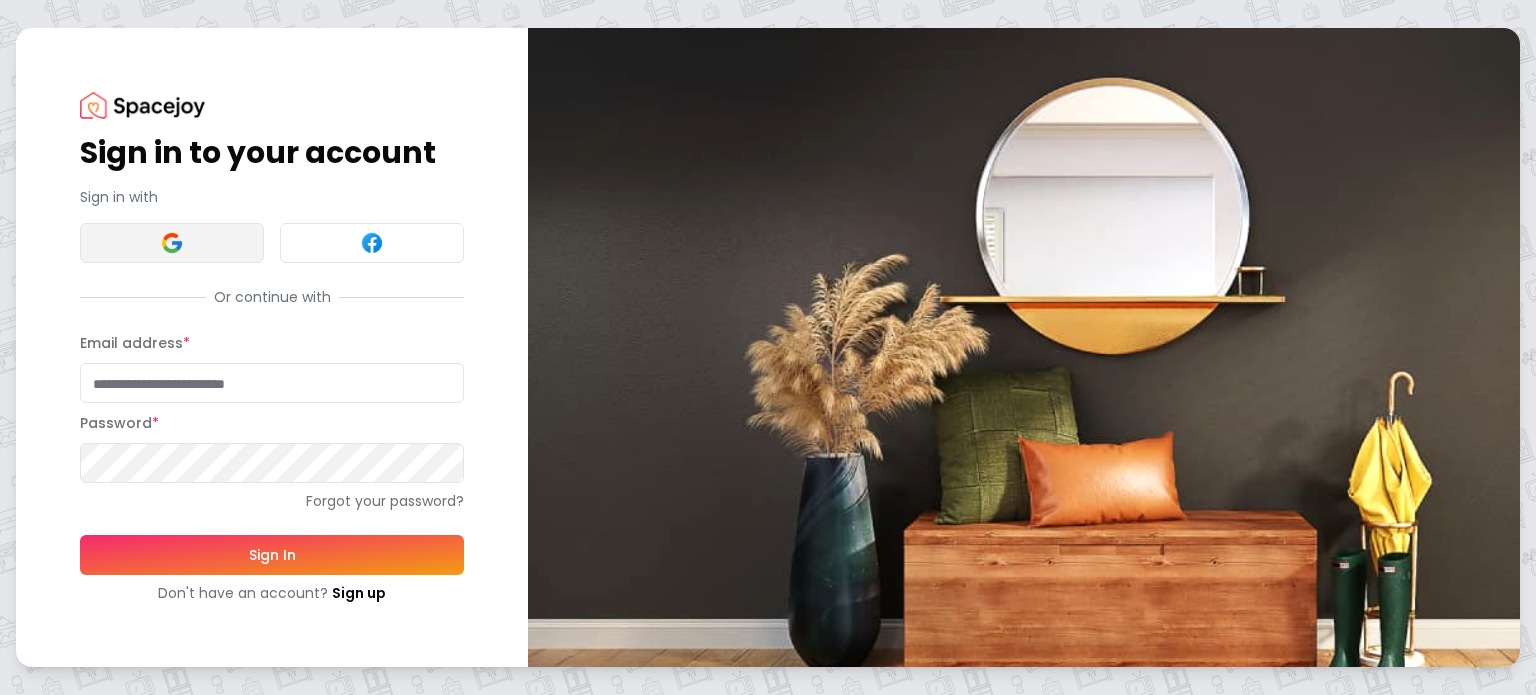 click at bounding box center (172, 243) 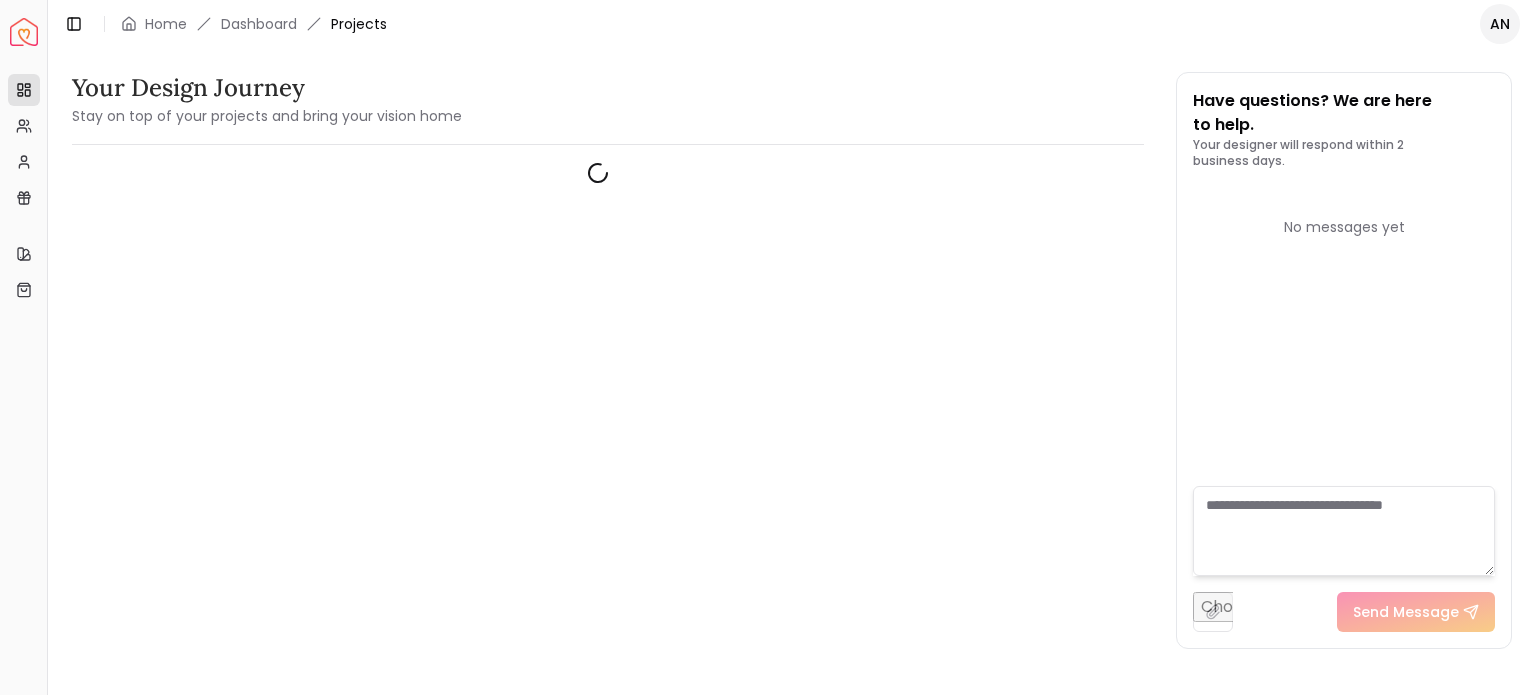 scroll, scrollTop: 0, scrollLeft: 0, axis: both 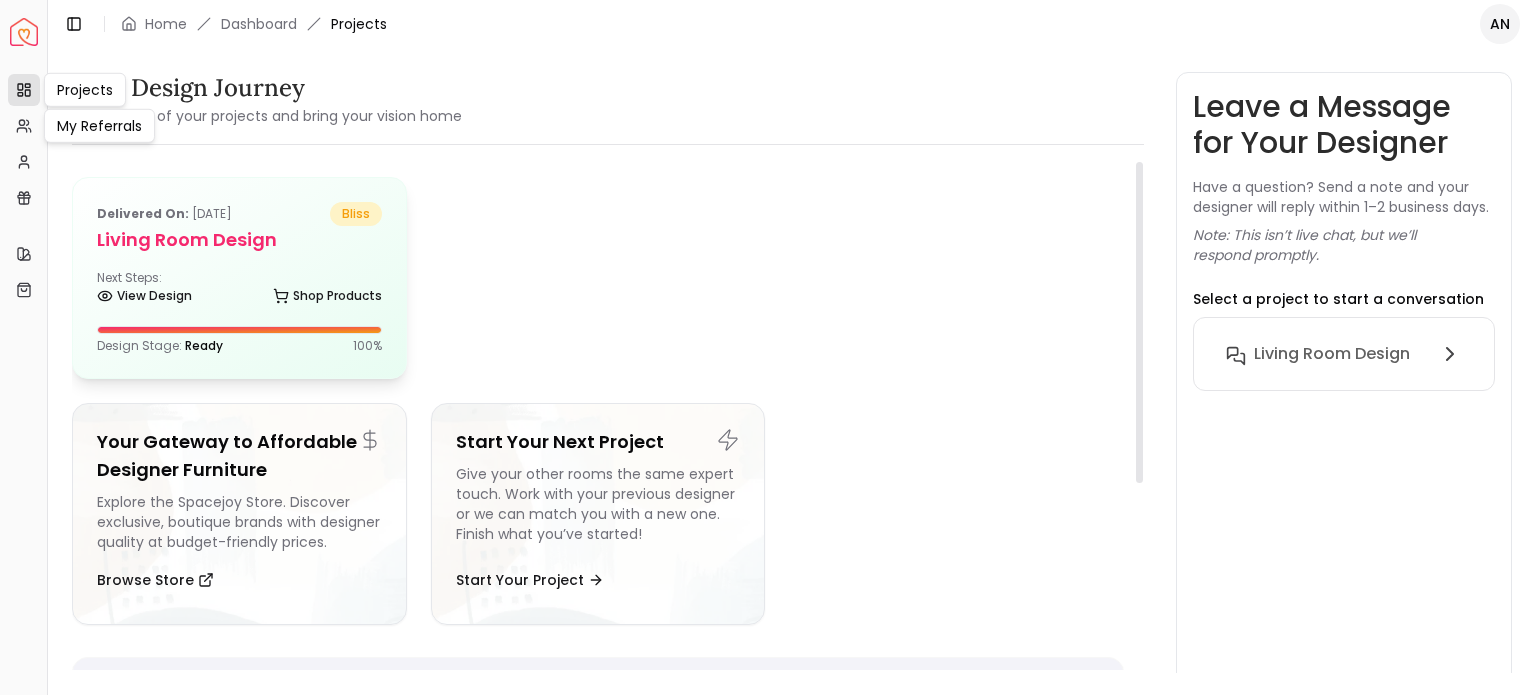 click on "Living Room Design" at bounding box center (239, 240) 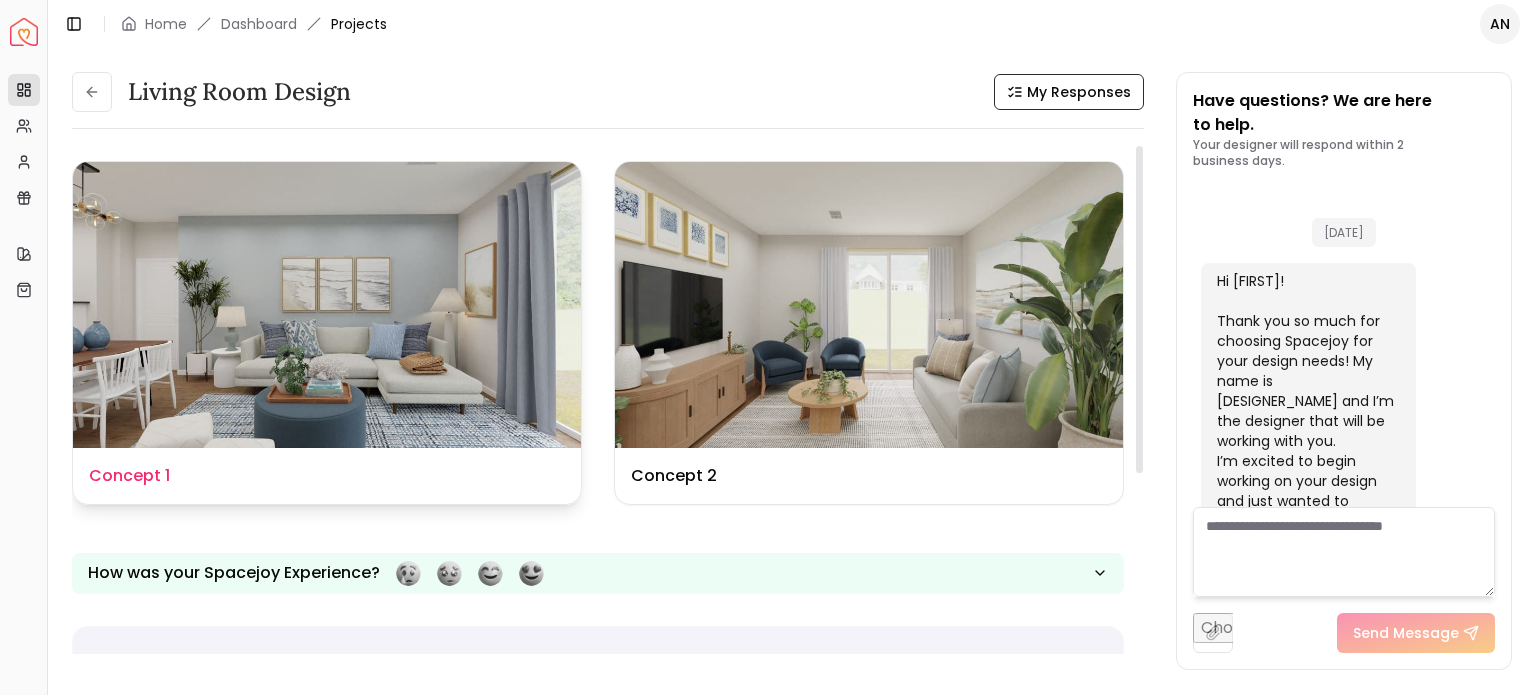 scroll, scrollTop: 1665, scrollLeft: 0, axis: vertical 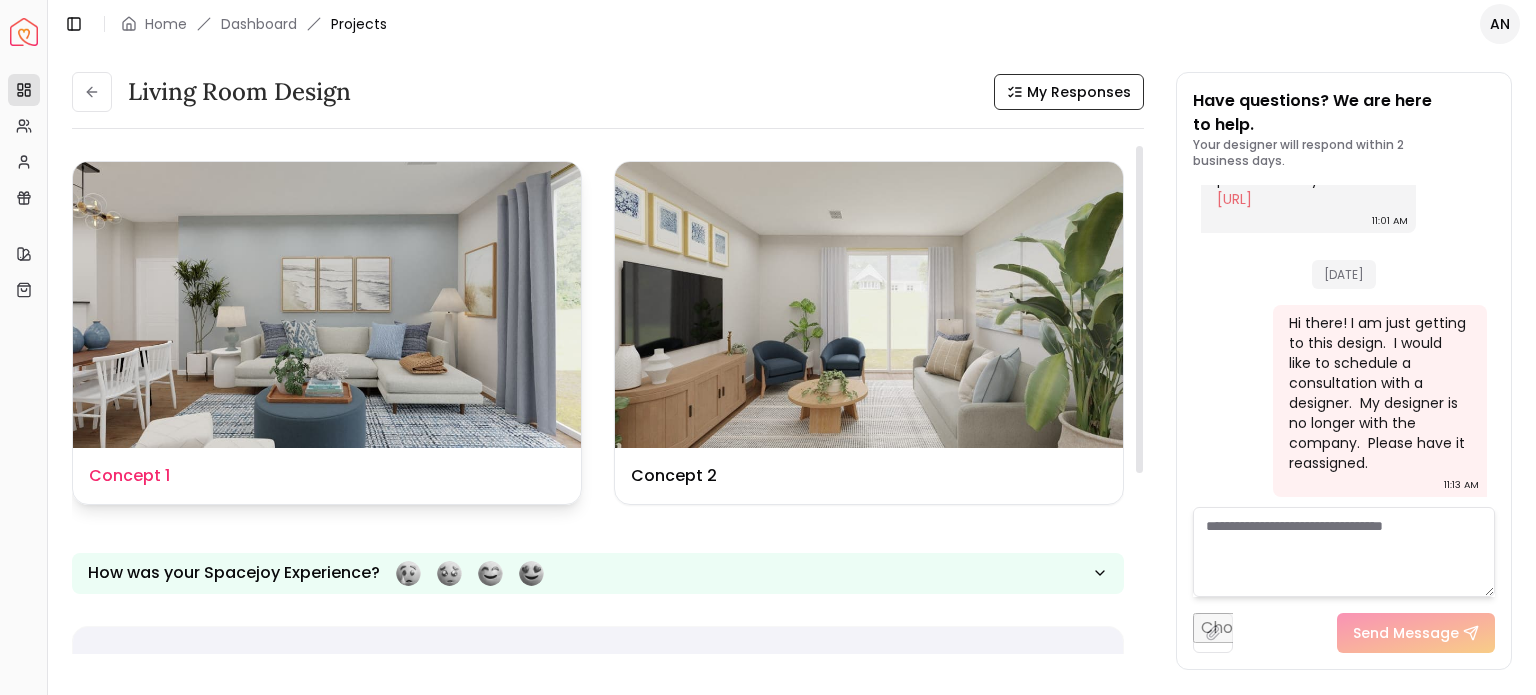 click at bounding box center [327, 305] 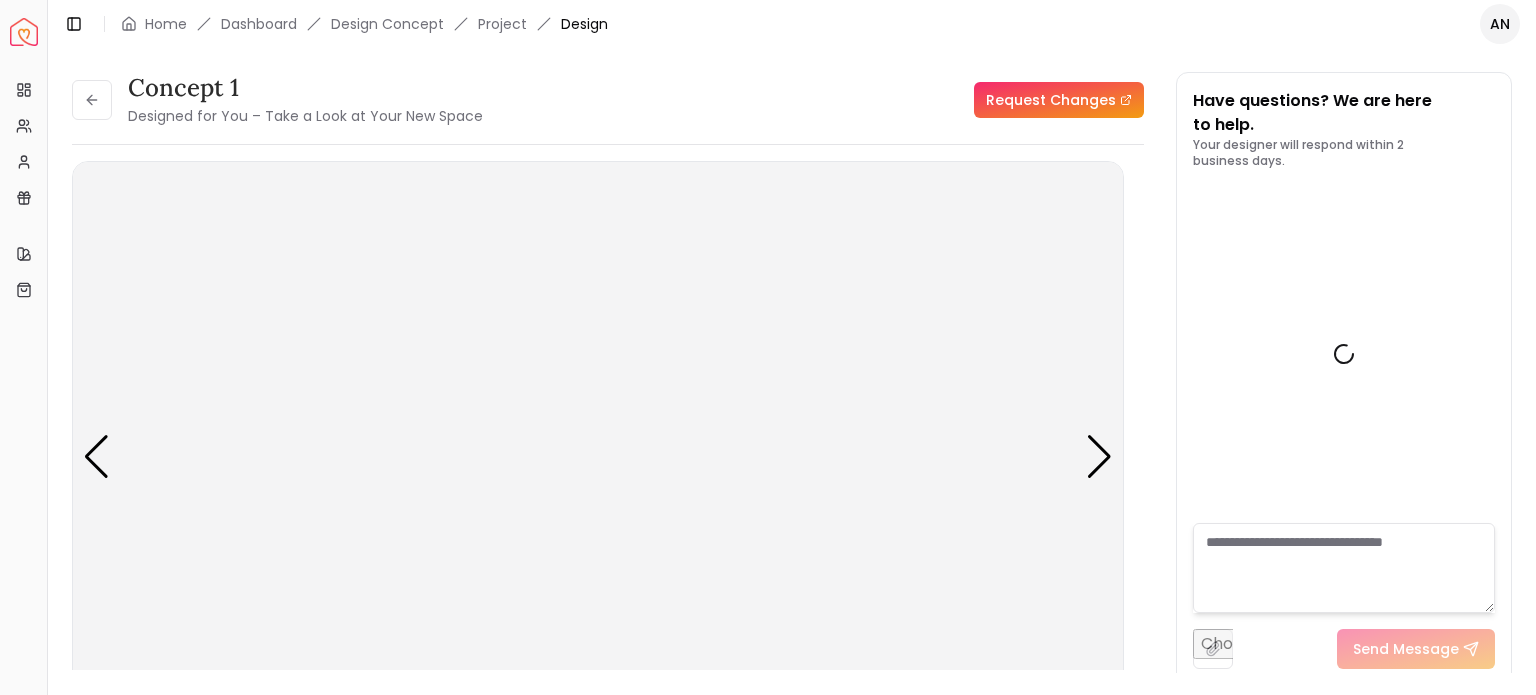 scroll, scrollTop: 1649, scrollLeft: 0, axis: vertical 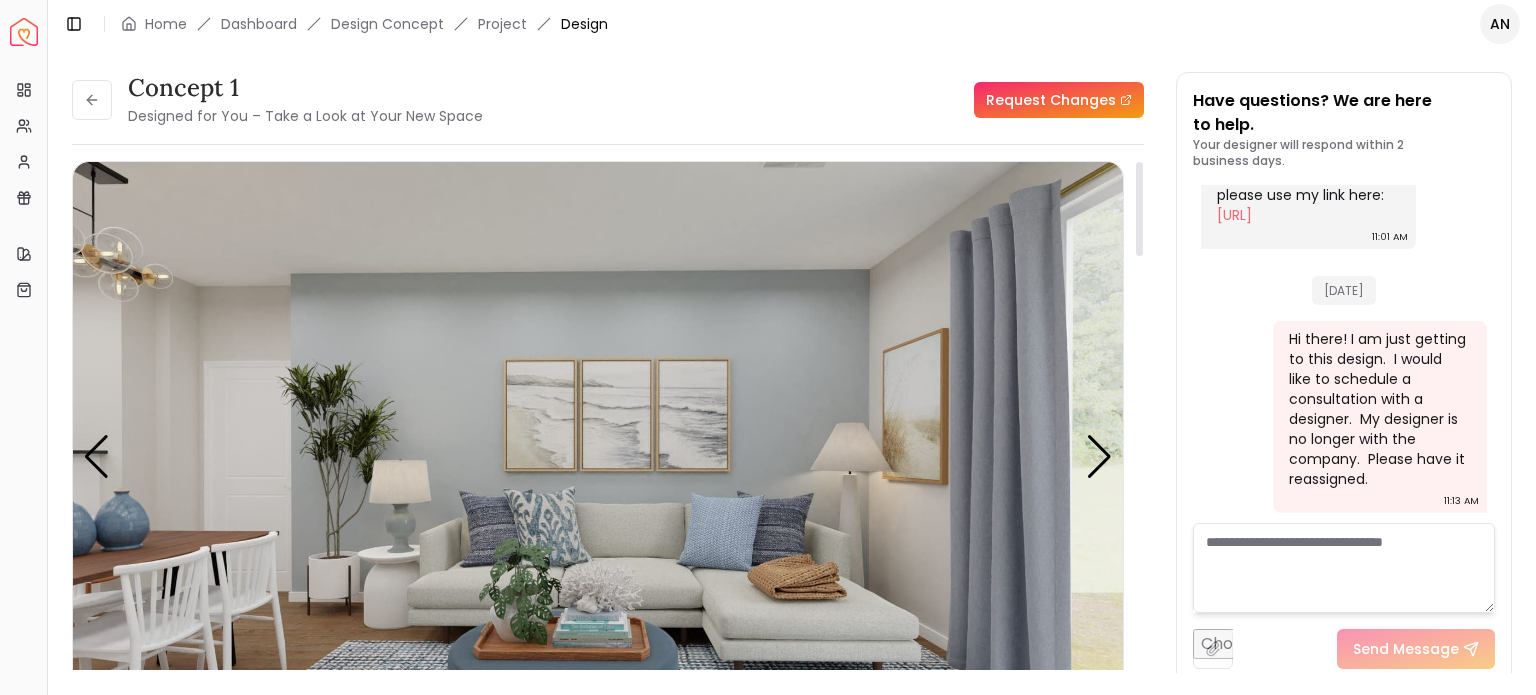 click on "Request Changes" at bounding box center [1059, 100] 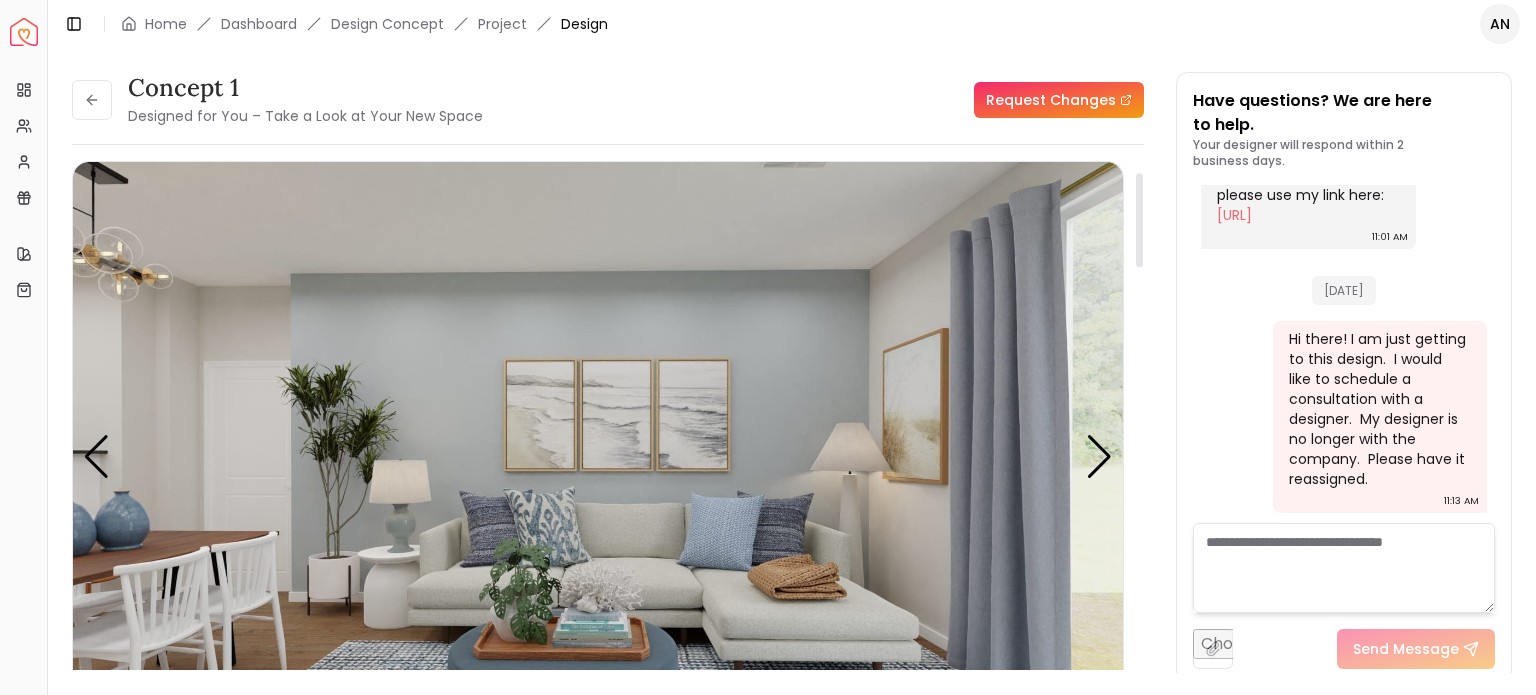 scroll, scrollTop: 0, scrollLeft: 0, axis: both 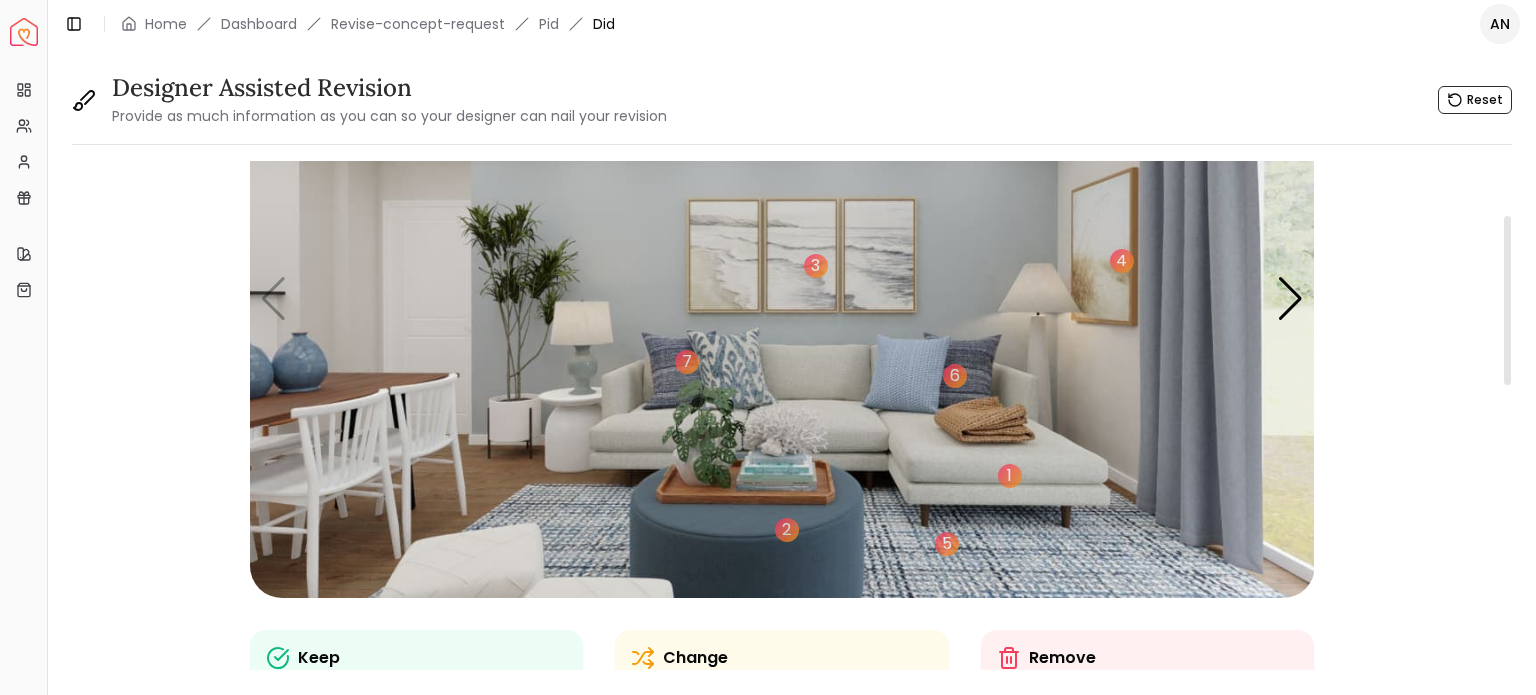 click at bounding box center [782, 298] 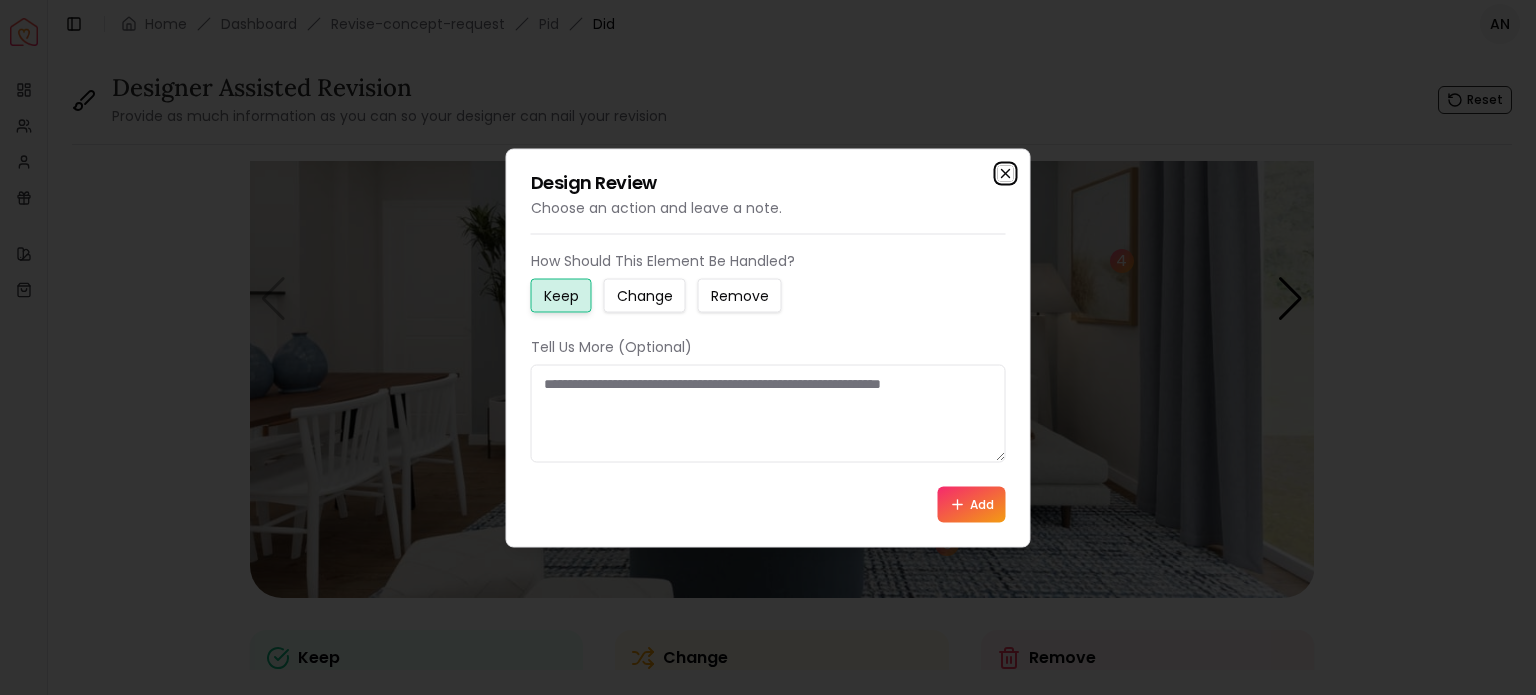 click 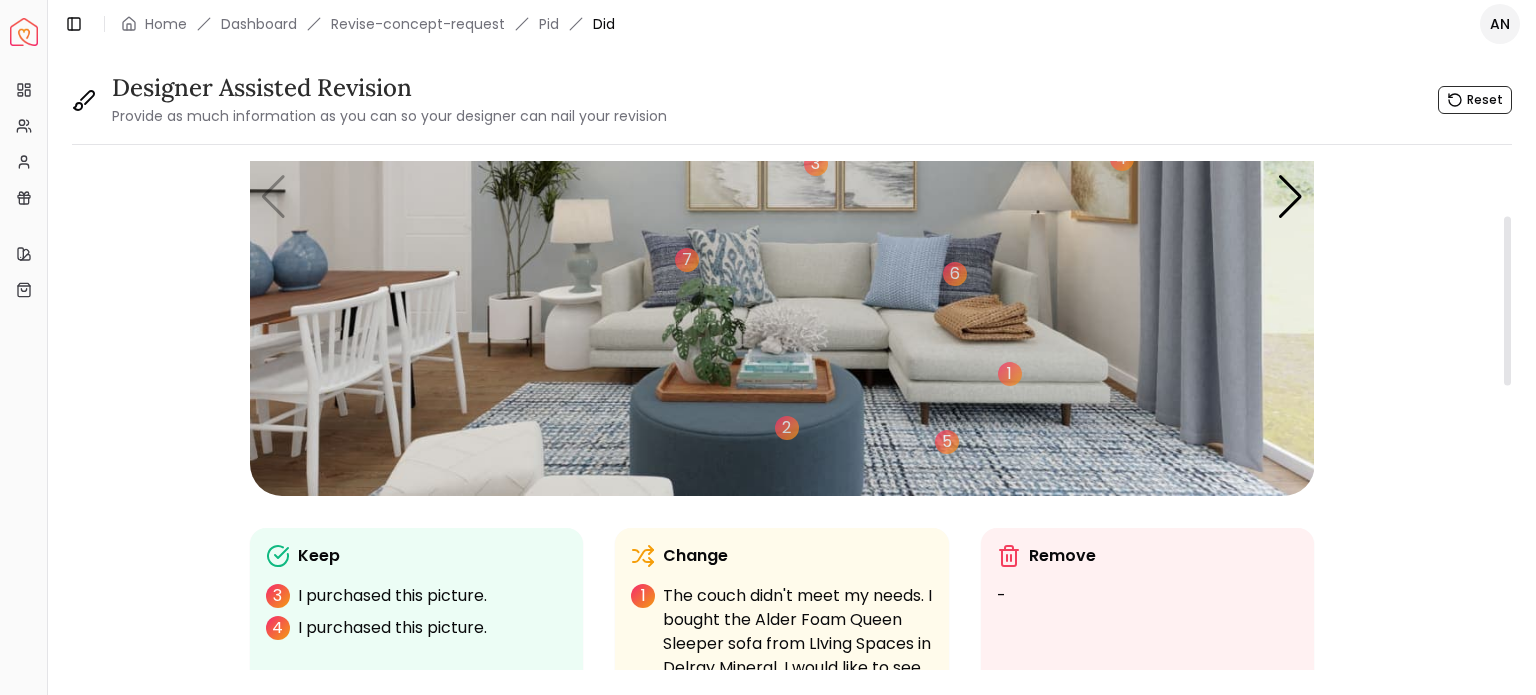 scroll, scrollTop: 162, scrollLeft: 0, axis: vertical 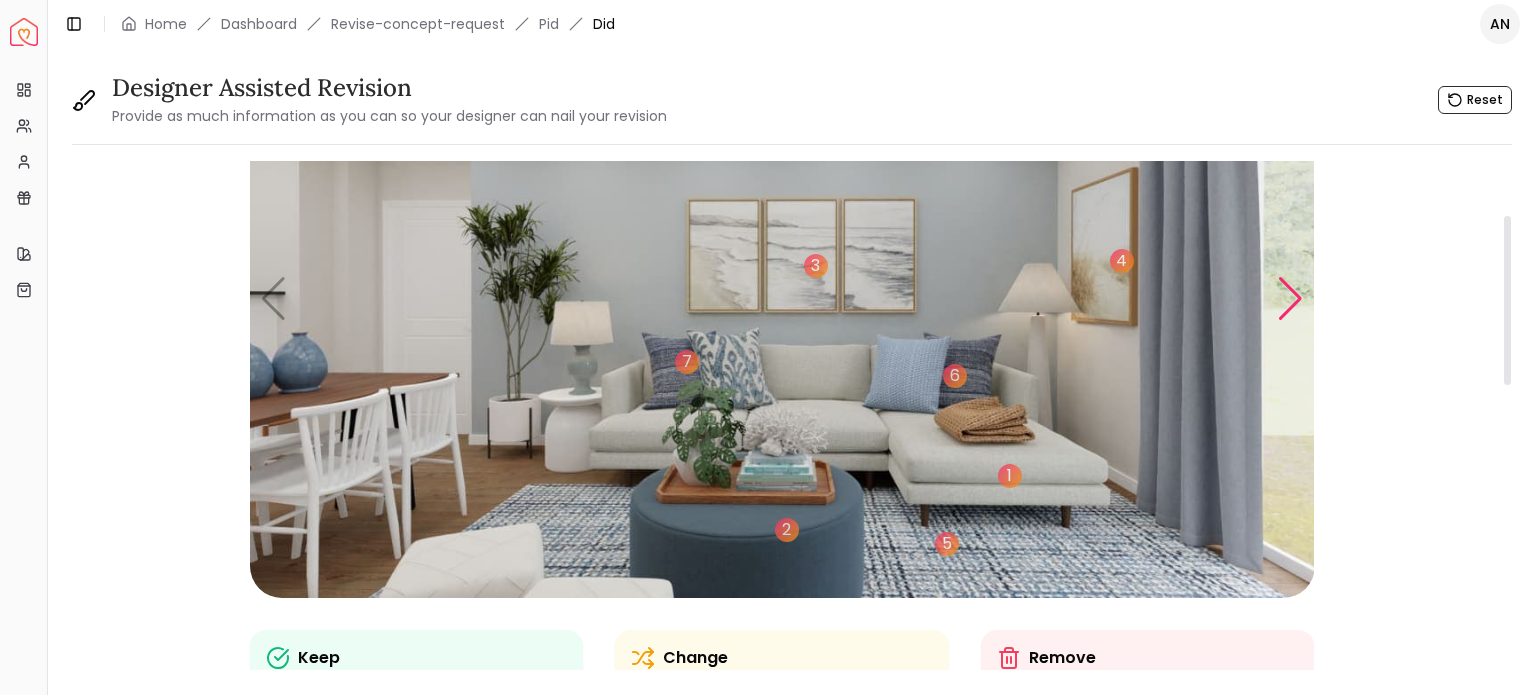 click at bounding box center (1290, 299) 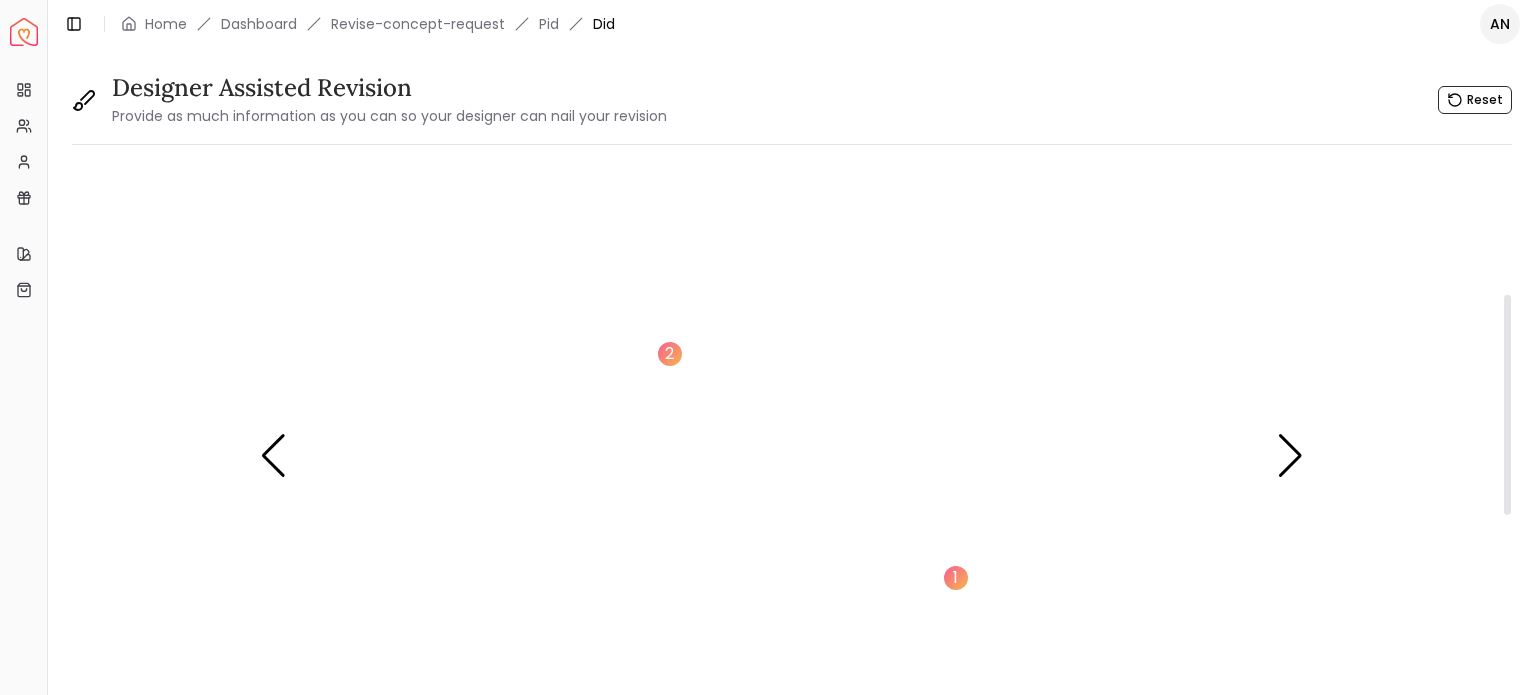 scroll, scrollTop: 0, scrollLeft: 0, axis: both 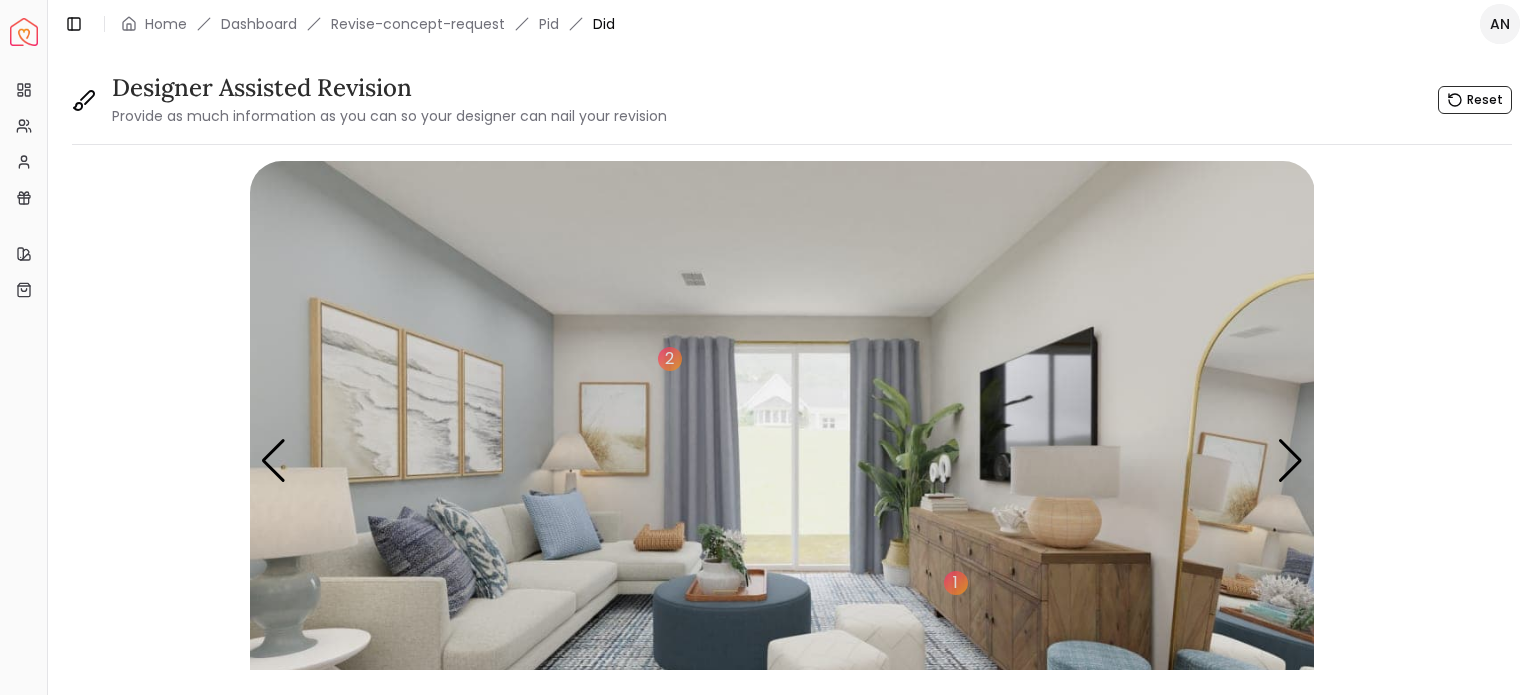 click on "Spacejoy Dashboard Overview Projects My Referrals My Profile Gift Card Balance Quick Links My Style My Store Toggle Sidebar Home Dashboard Revise-concept-request Pid Did AN Designer Assisted Revision Provide as much information as you can so your designer can nail your revision Reset 1 2 3 4 5 6 7 1 2 Keep 1 I purchased this sideboard from Living Spaces. Change 2 I would like to consider a more neutral drape.  I love the Emory Drapes from Pottery Barn, but want to keep it more neutral. Remove - Any Closing Comment   (Optional) Once the design is sent for revision, no further changes are allowed. Please review all comments thoroughly before submission. CANCEL SEND FOR REVISION" at bounding box center (768, 347) 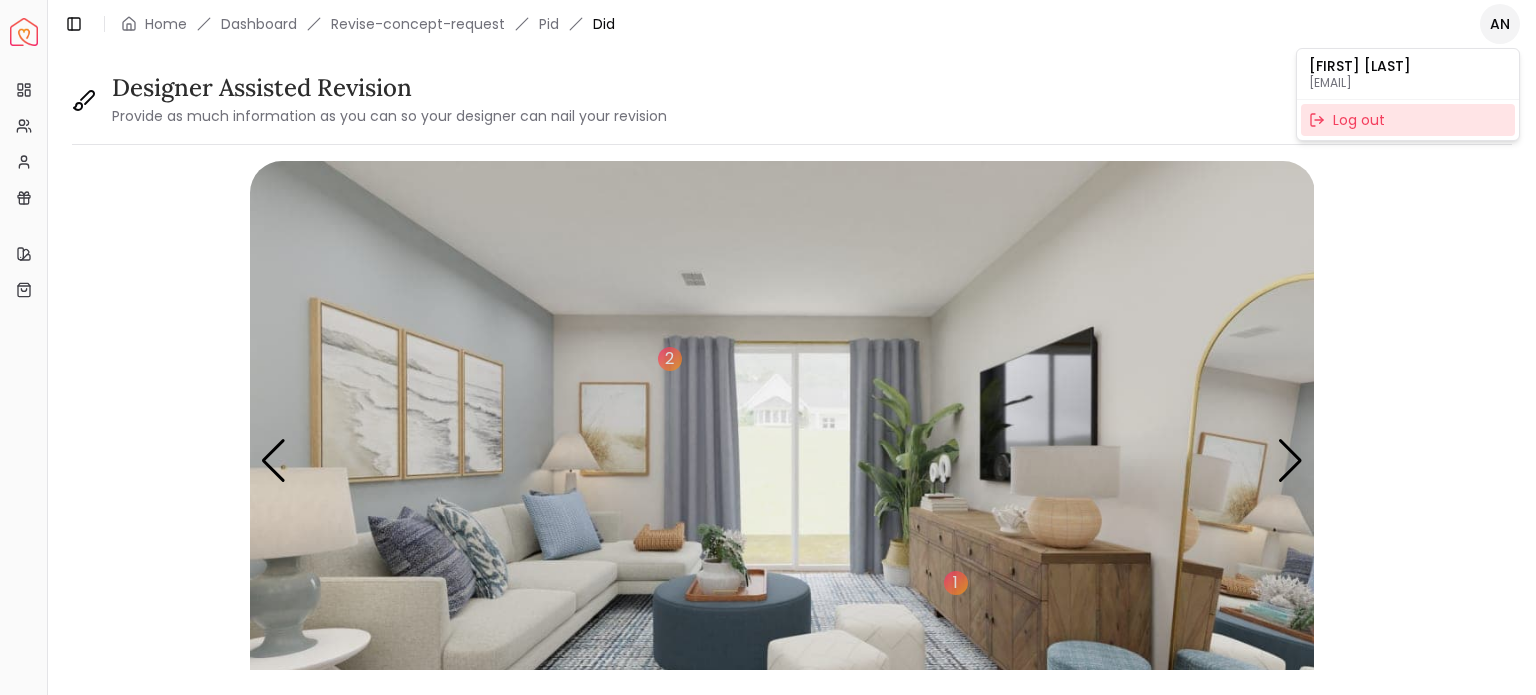 click on "Log out" at bounding box center [1408, 120] 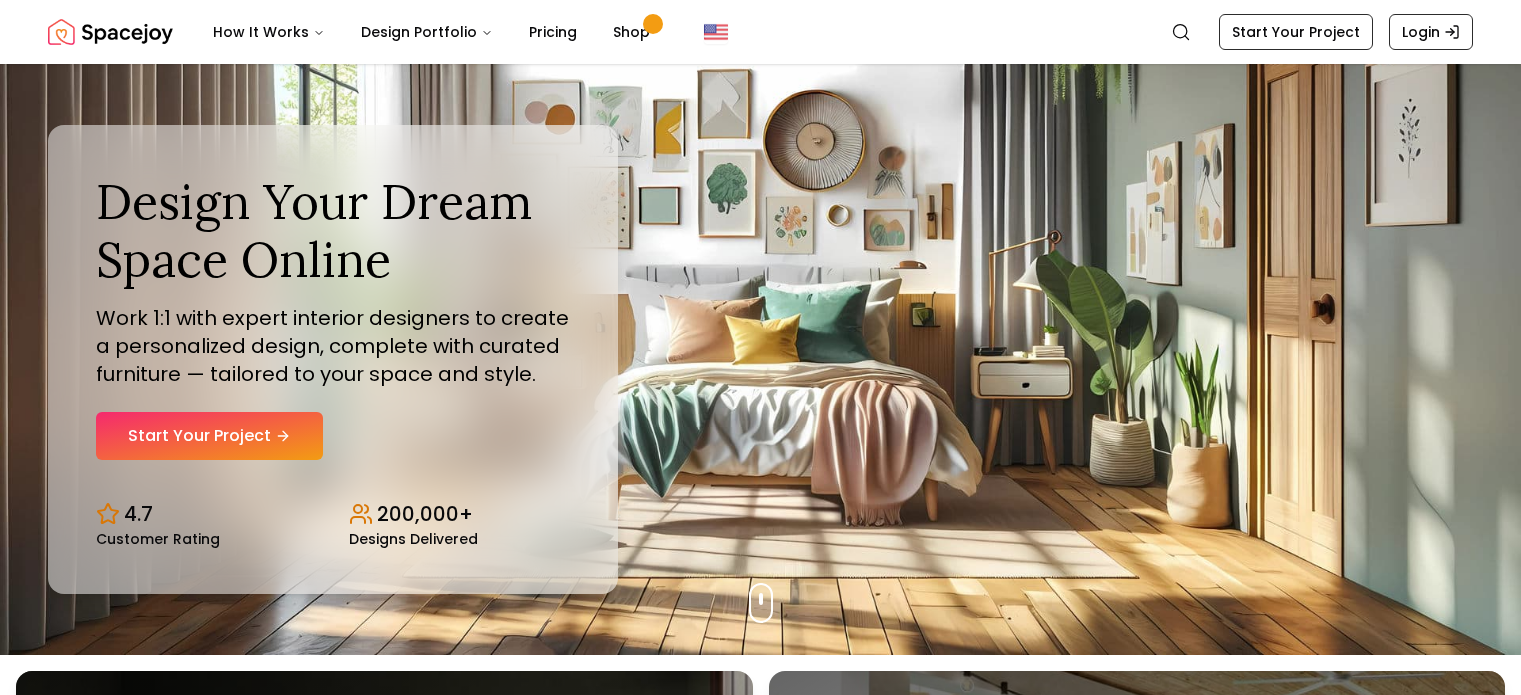 scroll, scrollTop: 0, scrollLeft: 0, axis: both 